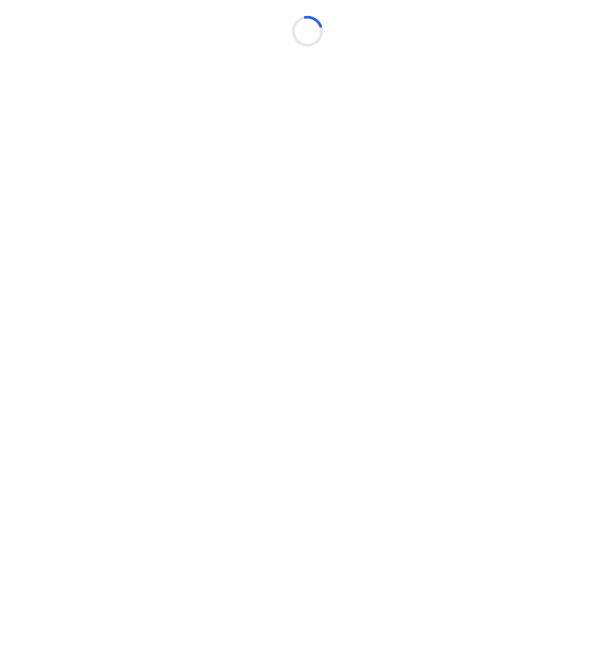 scroll, scrollTop: 0, scrollLeft: 0, axis: both 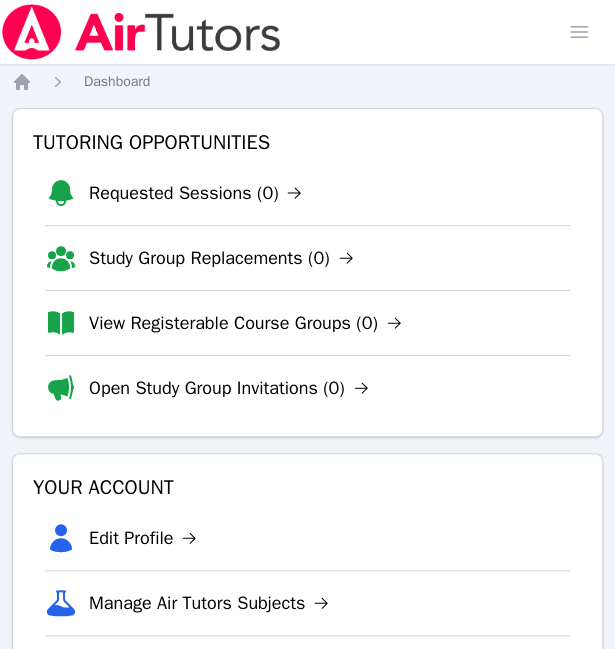 drag, startPoint x: 0, startPoint y: 0, endPoint x: 509, endPoint y: 217, distance: 553.3263 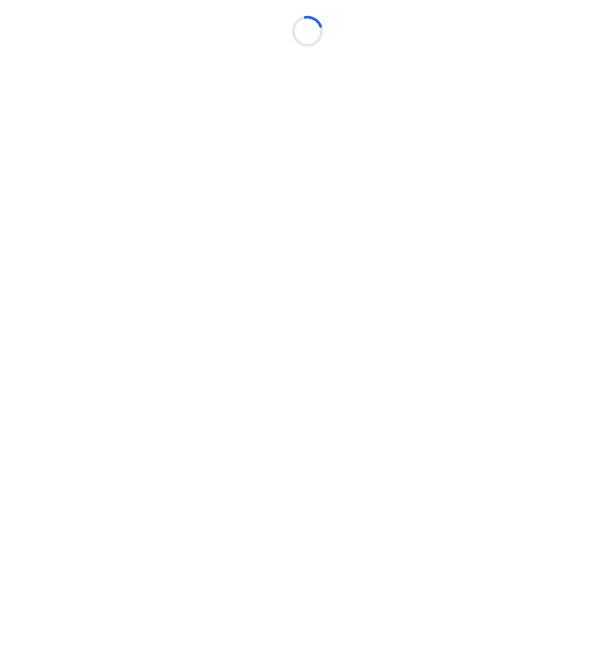 scroll, scrollTop: 0, scrollLeft: 0, axis: both 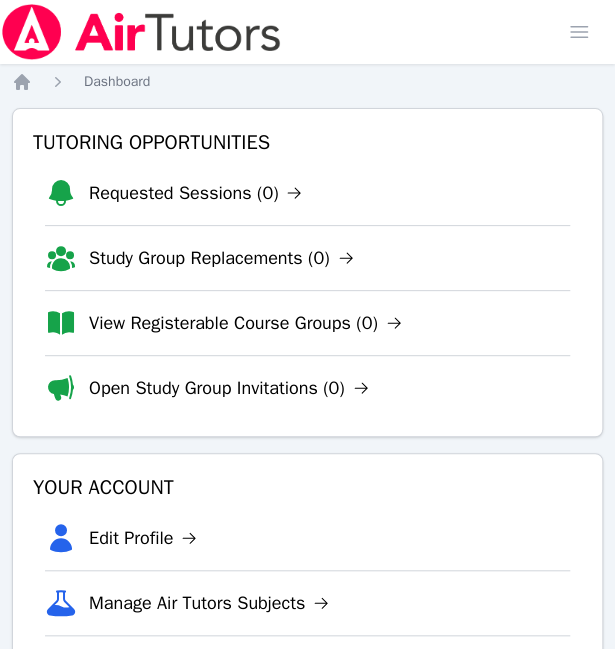 click on "Requested Sessions (0)" at bounding box center [307, 193] 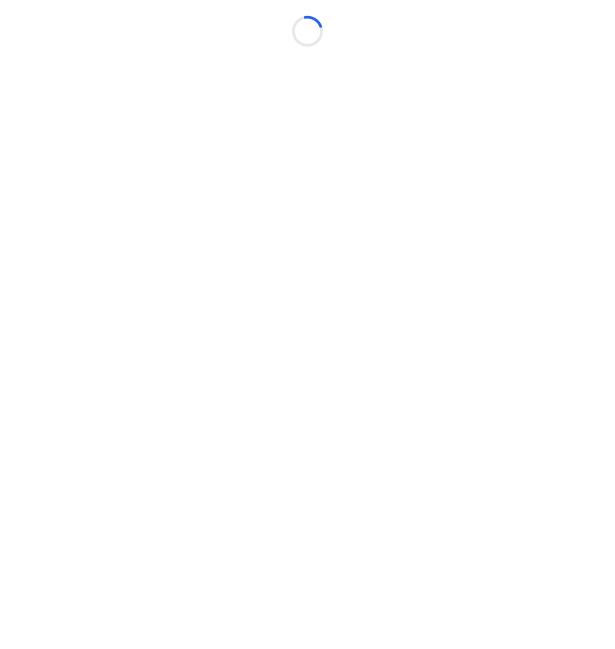 scroll, scrollTop: 0, scrollLeft: 0, axis: both 